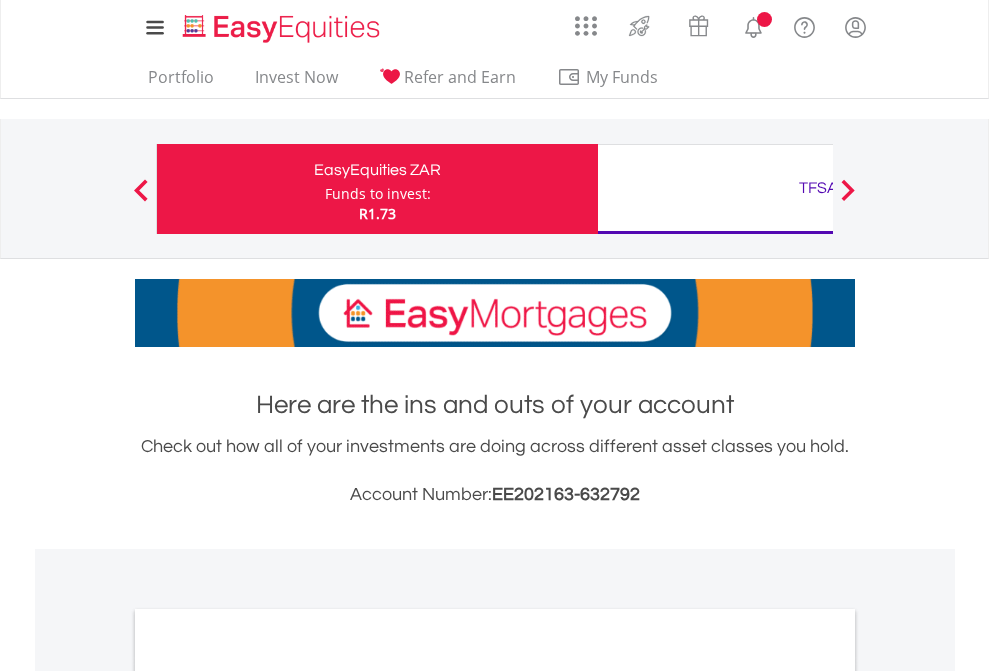 scroll, scrollTop: 0, scrollLeft: 0, axis: both 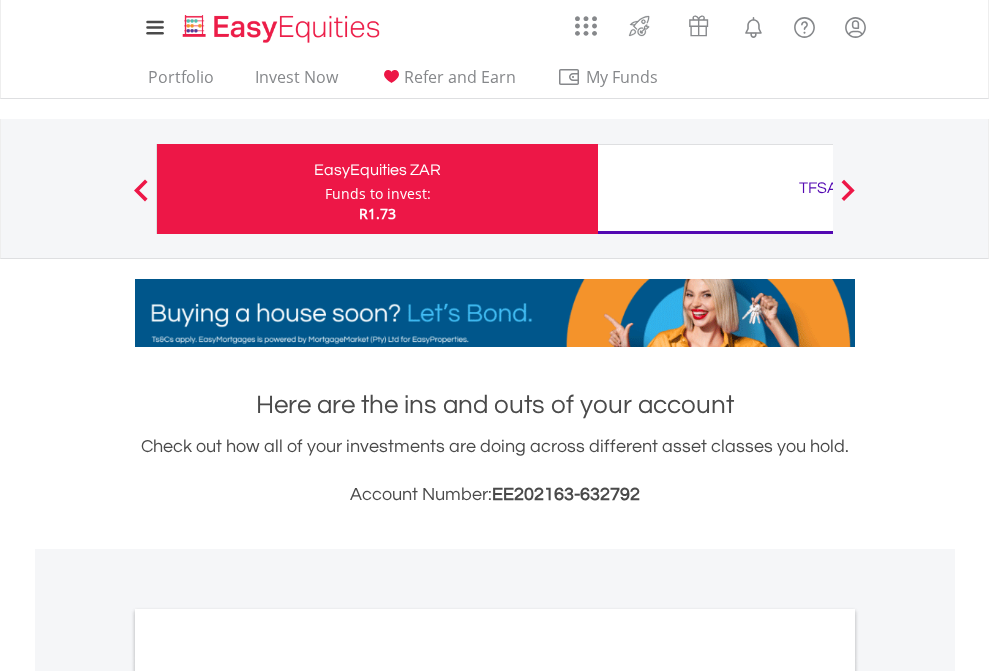 click on "Funds to invest:" at bounding box center (378, 194) 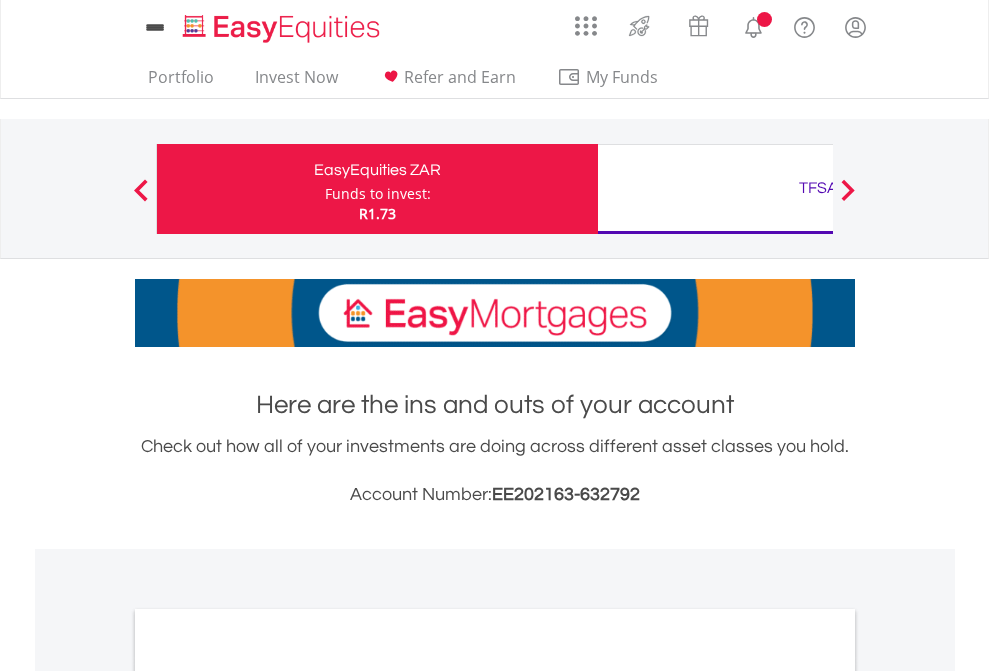 scroll, scrollTop: 0, scrollLeft: 0, axis: both 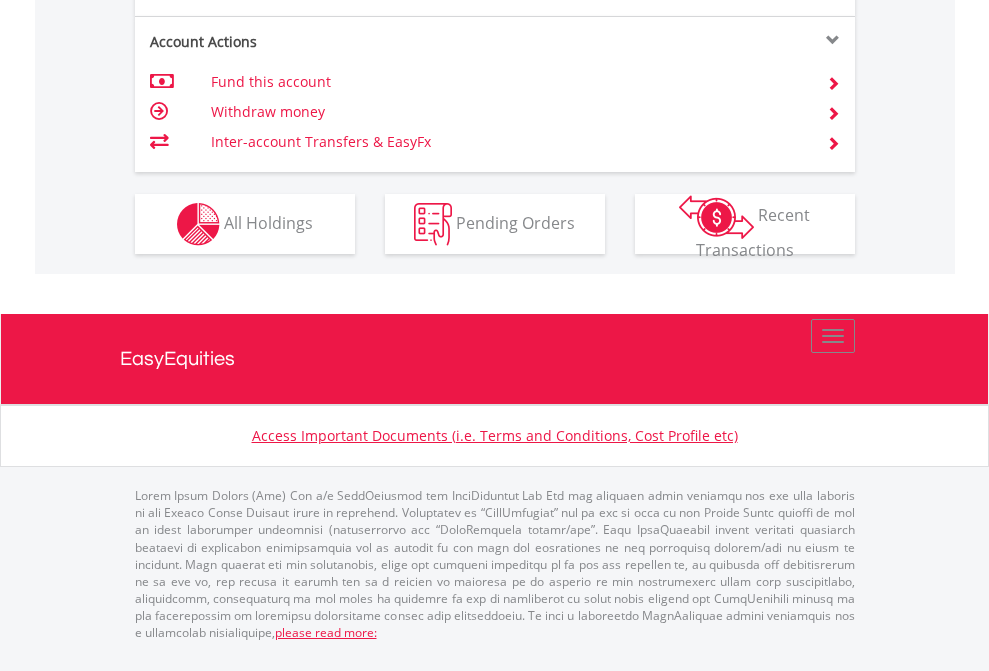 click on "Investment types" at bounding box center (706, -337) 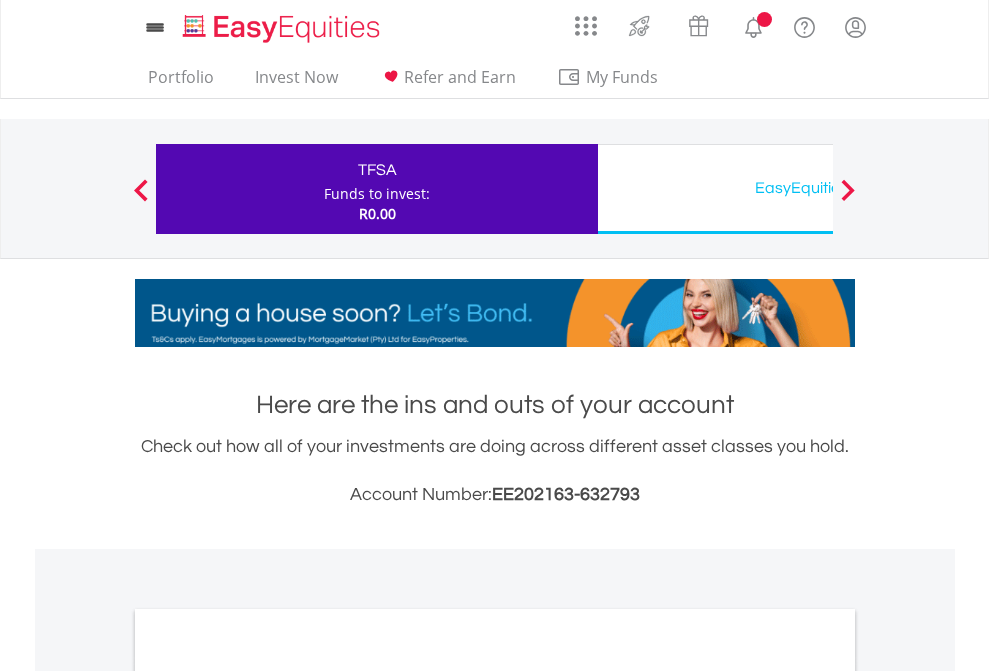 scroll, scrollTop: 0, scrollLeft: 0, axis: both 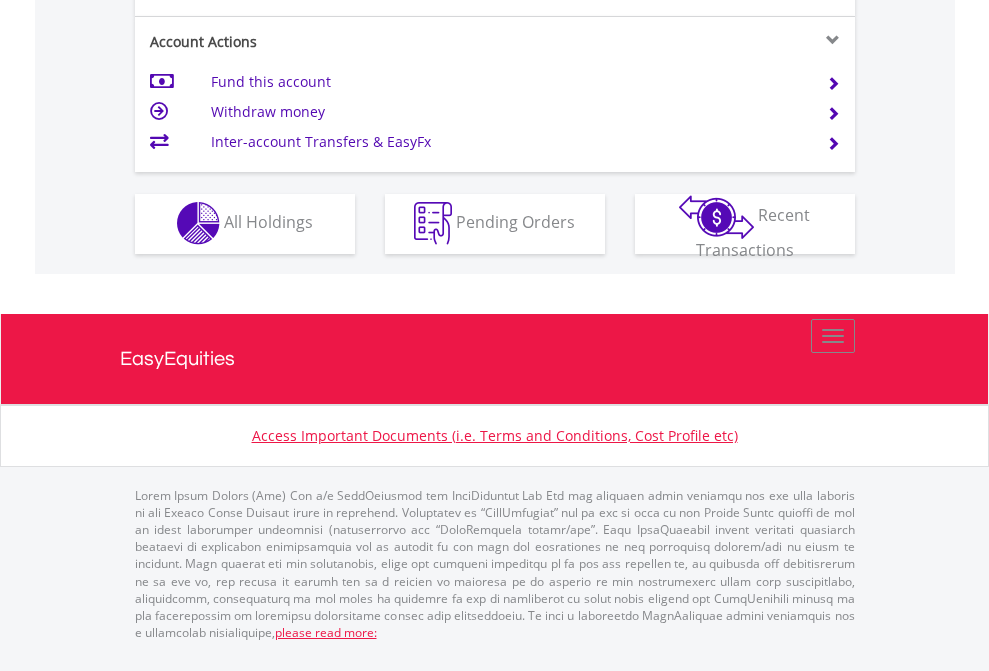 click on "Investment types" at bounding box center [706, -353] 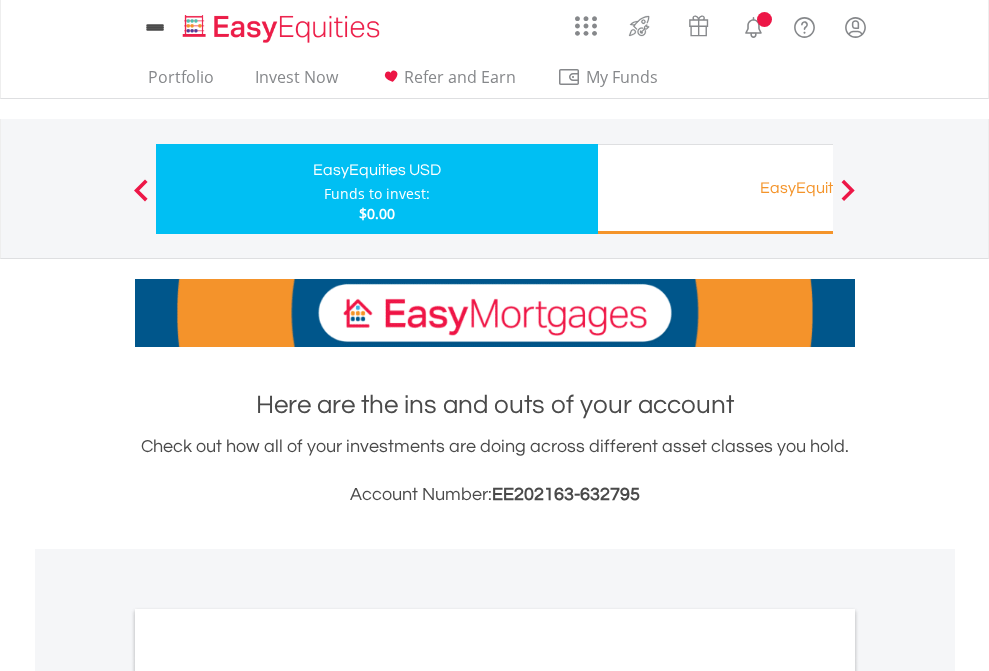 scroll, scrollTop: 0, scrollLeft: 0, axis: both 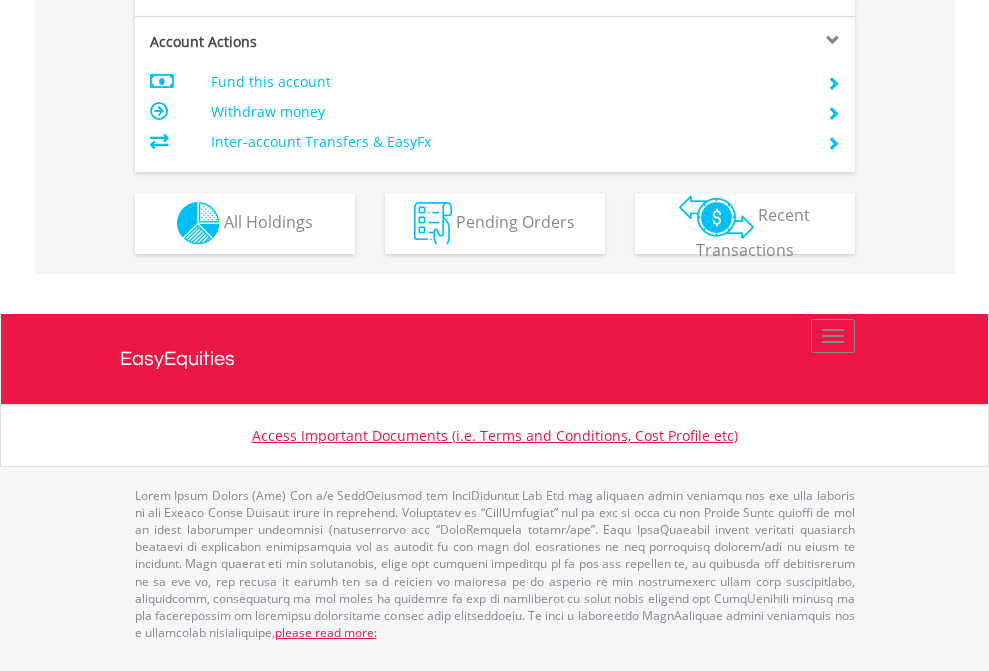 click on "Investment types" at bounding box center [706, -353] 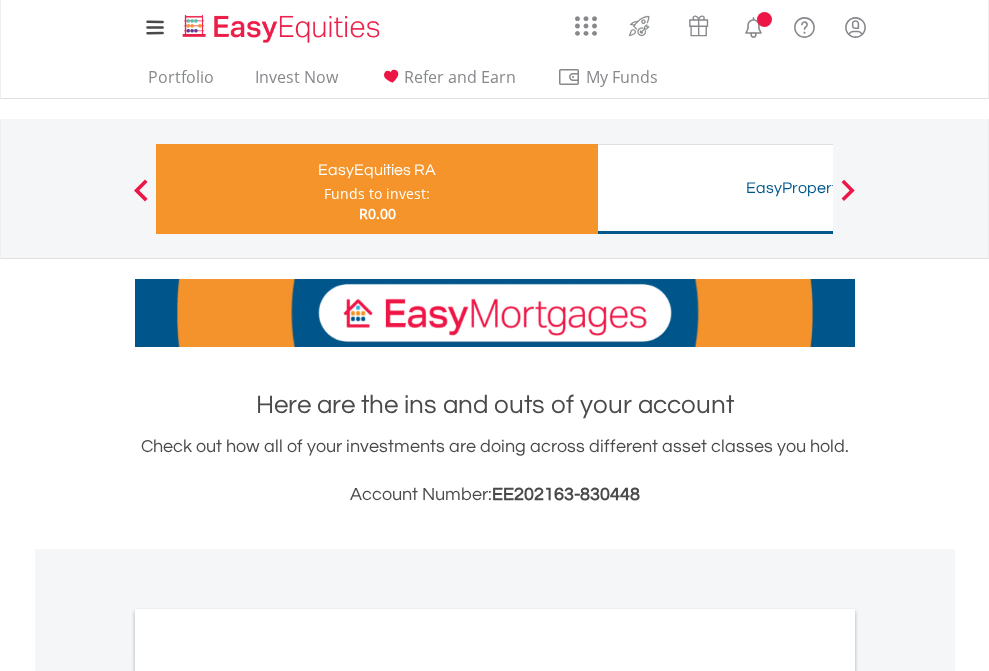 scroll, scrollTop: 0, scrollLeft: 0, axis: both 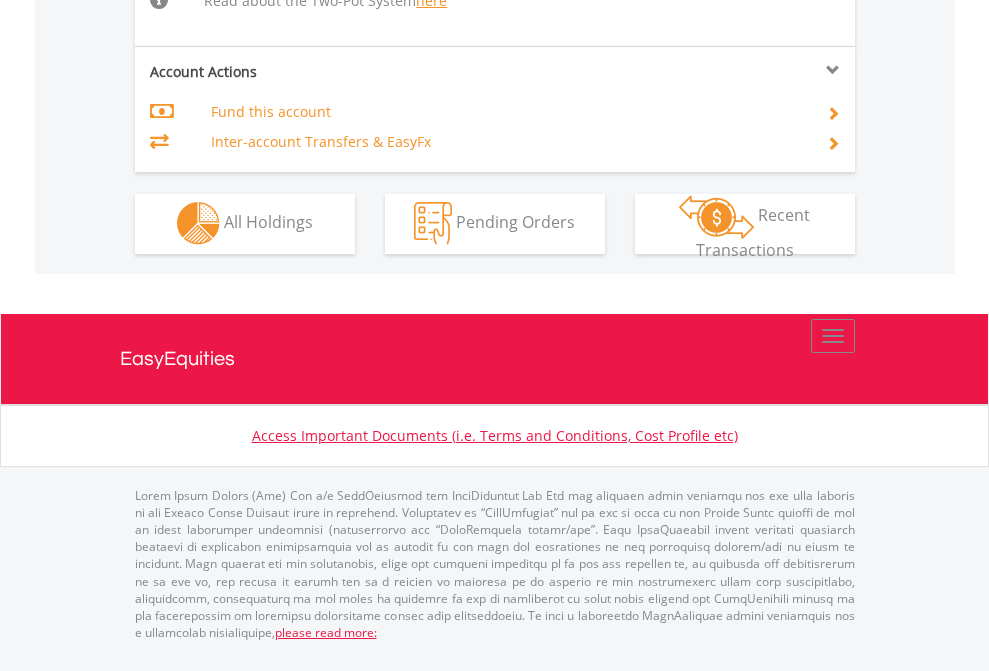 click on "Investment types" at bounding box center [706, -534] 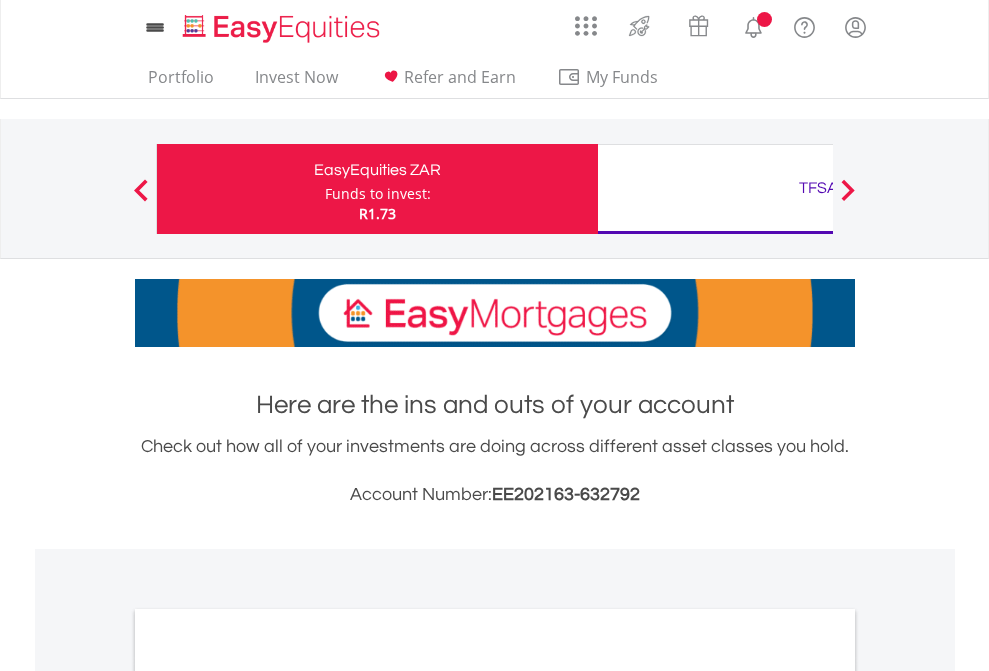 scroll, scrollTop: 1202, scrollLeft: 0, axis: vertical 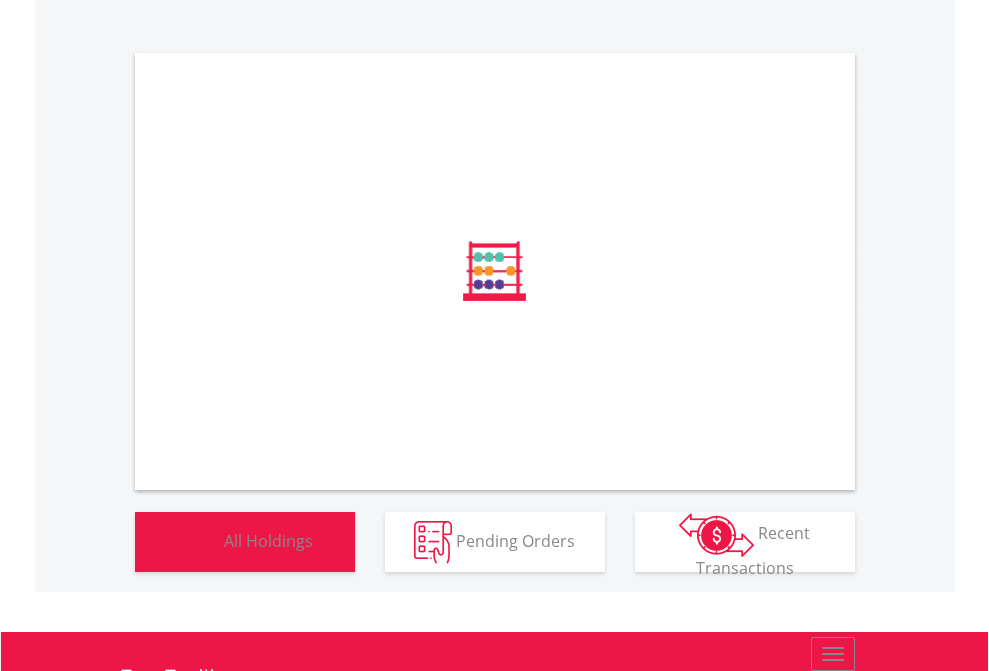 click on "All Holdings" at bounding box center [268, 540] 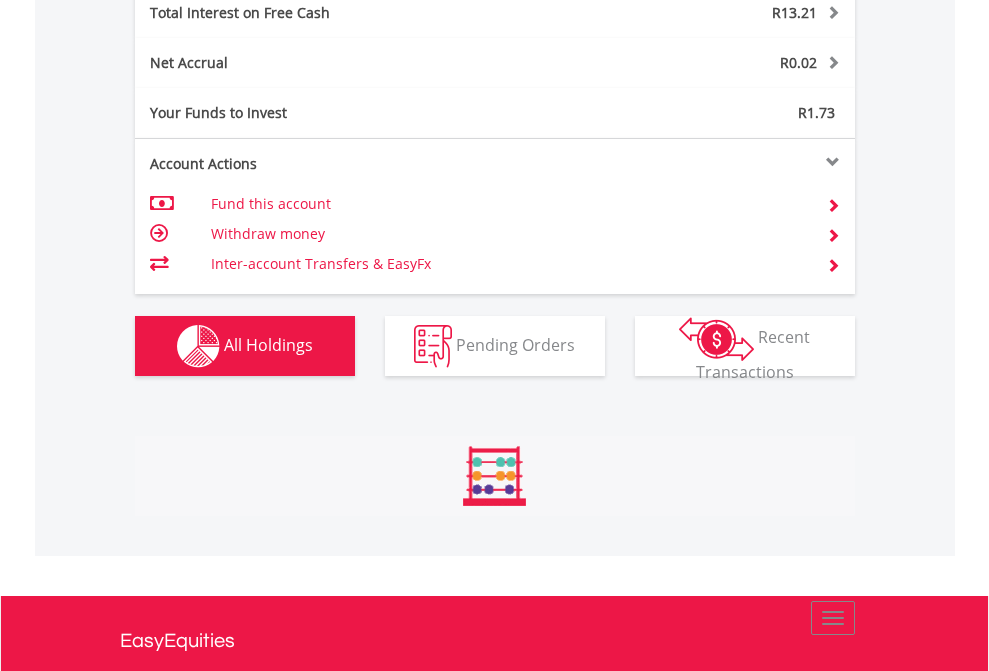 scroll, scrollTop: 999808, scrollLeft: 999687, axis: both 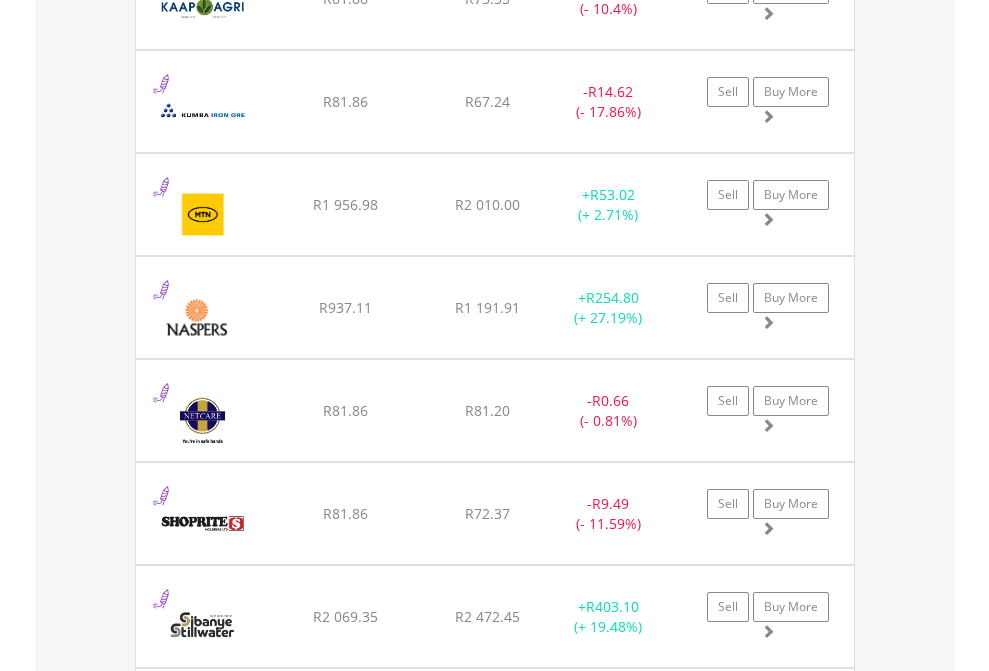 click on "TFSA" at bounding box center [818, -2116] 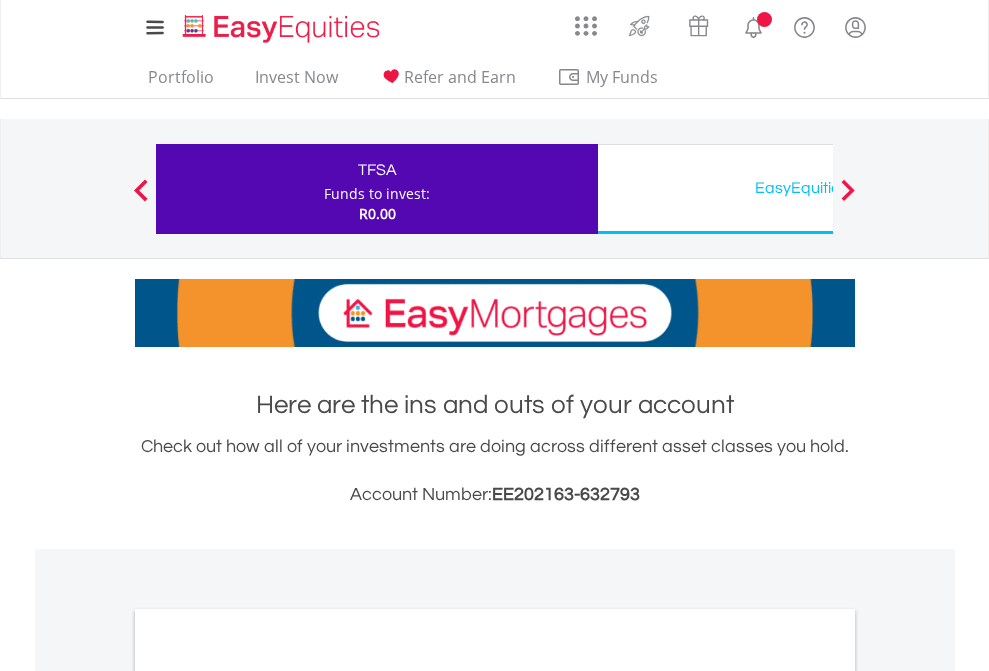 scroll, scrollTop: 0, scrollLeft: 0, axis: both 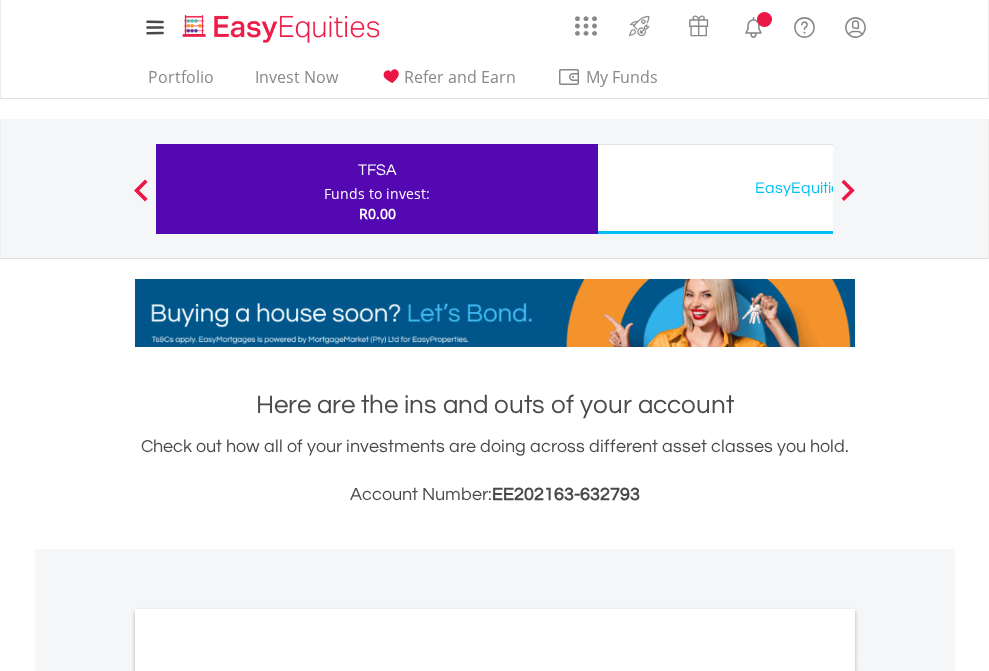 click on "All Holdings" at bounding box center [268, 1096] 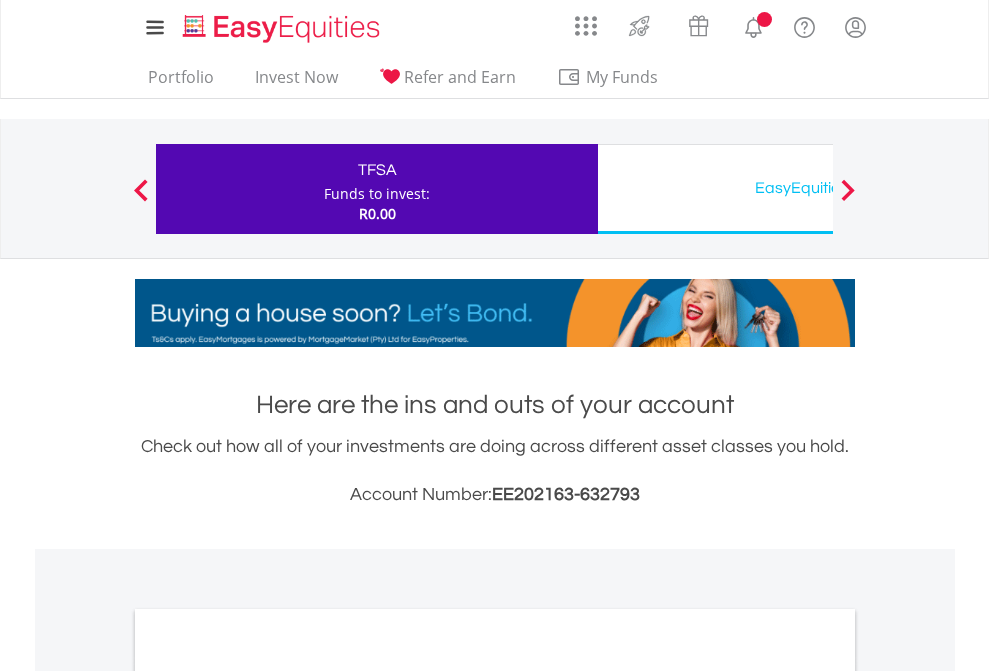 scroll, scrollTop: 1202, scrollLeft: 0, axis: vertical 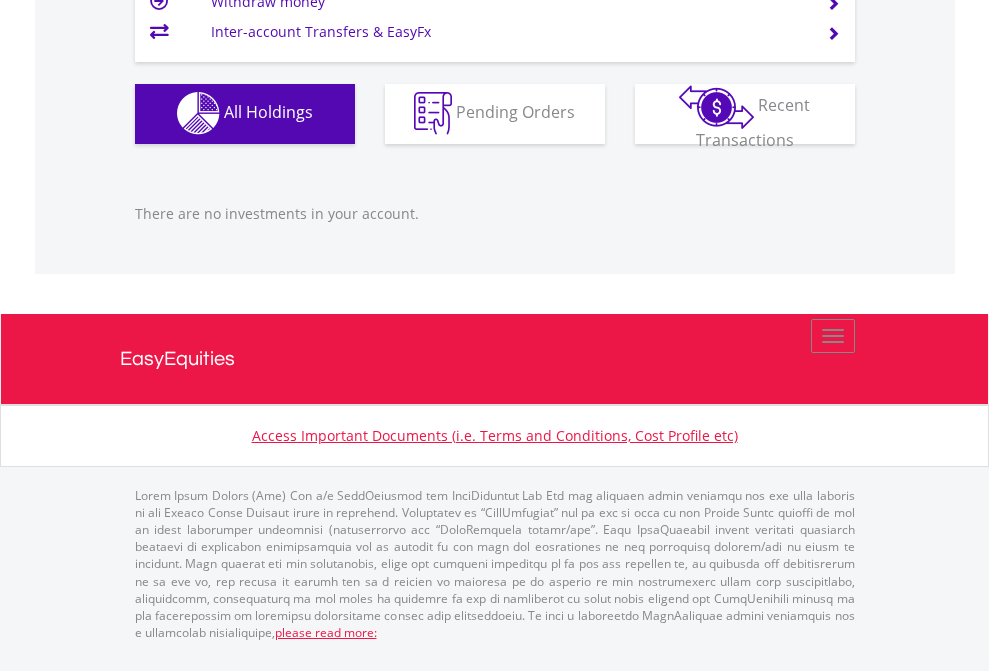 click on "EasyEquities USD" at bounding box center (818, -1142) 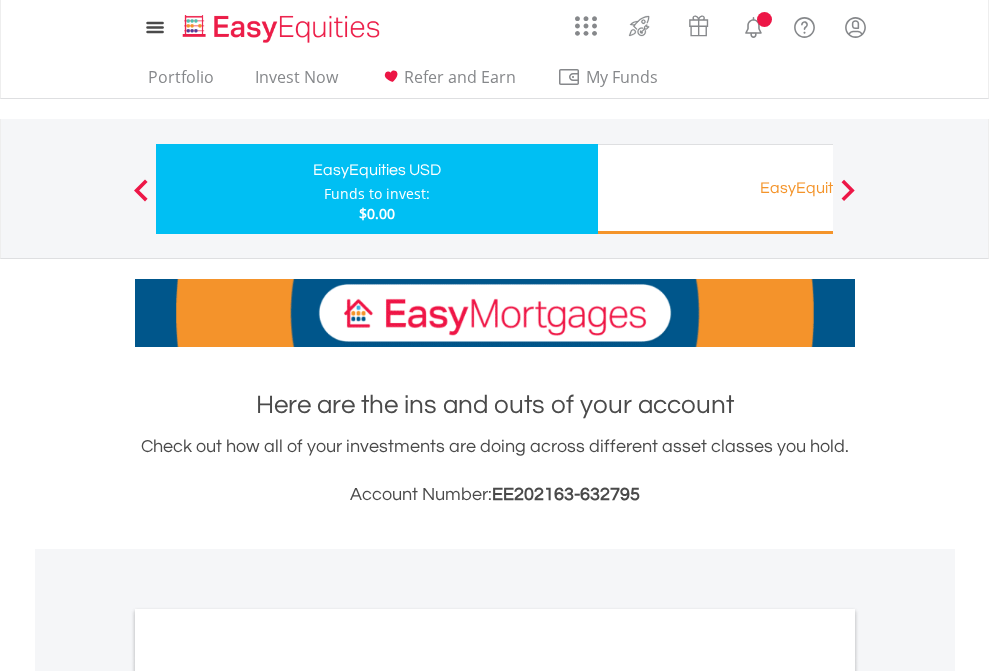 scroll, scrollTop: 0, scrollLeft: 0, axis: both 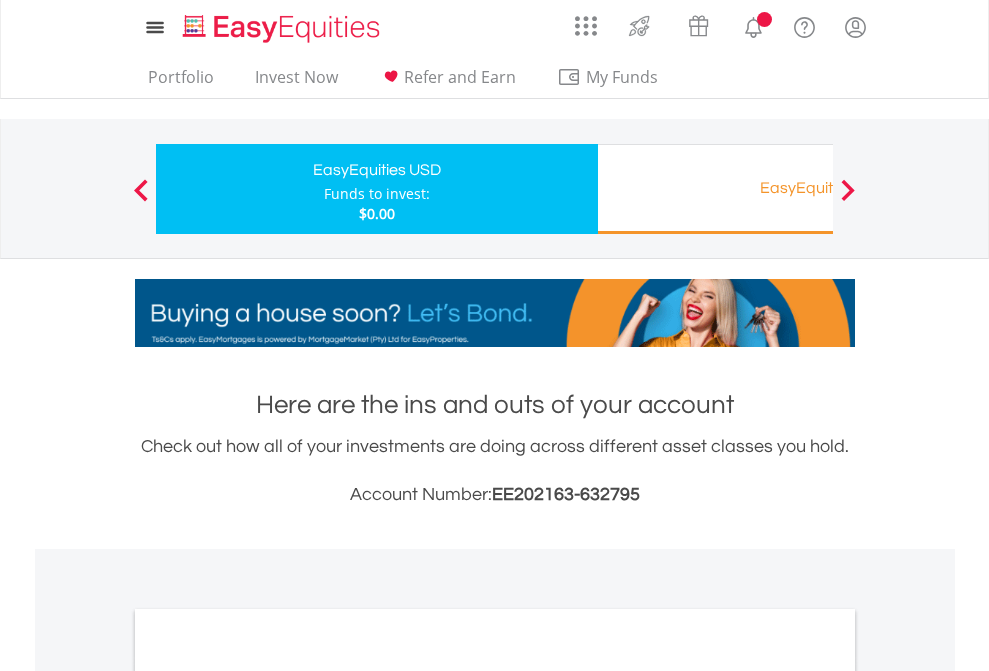 click on "All Holdings" at bounding box center [268, 1096] 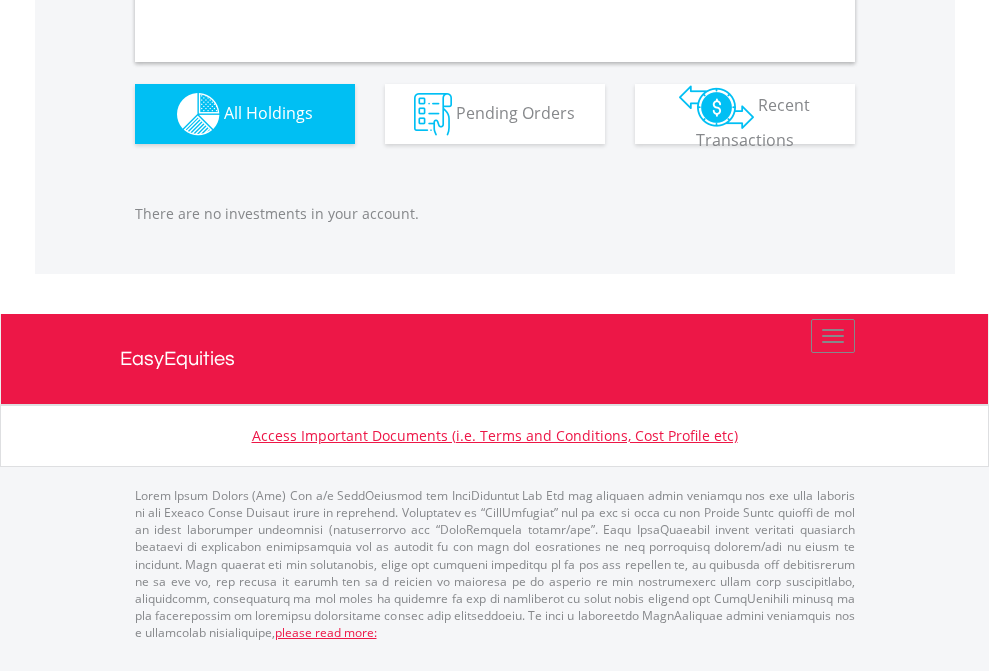 scroll, scrollTop: 1980, scrollLeft: 0, axis: vertical 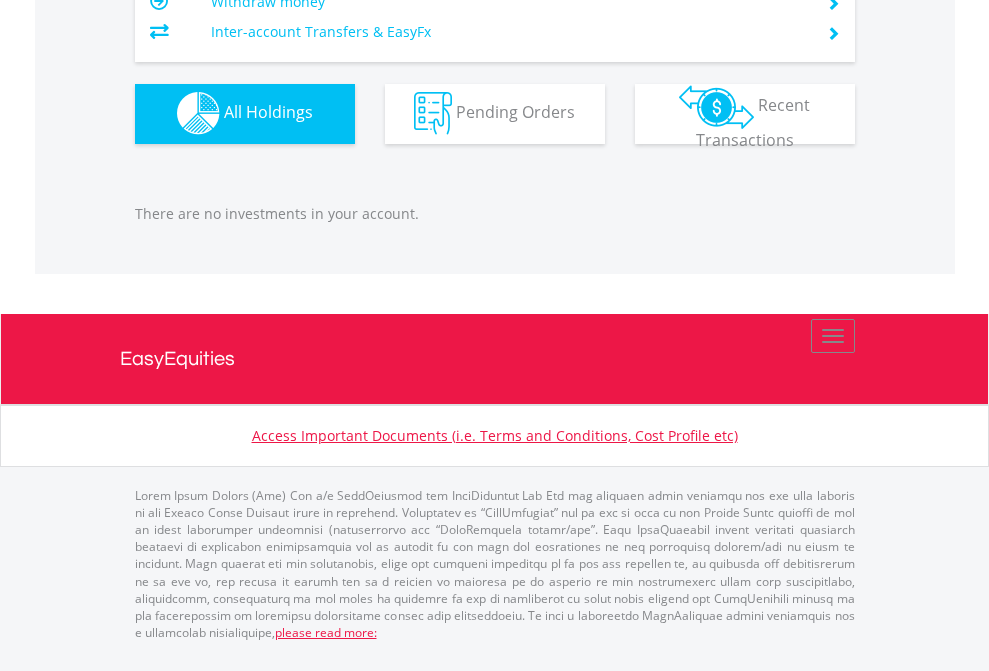 click on "EasyEquities RA" at bounding box center (818, -1142) 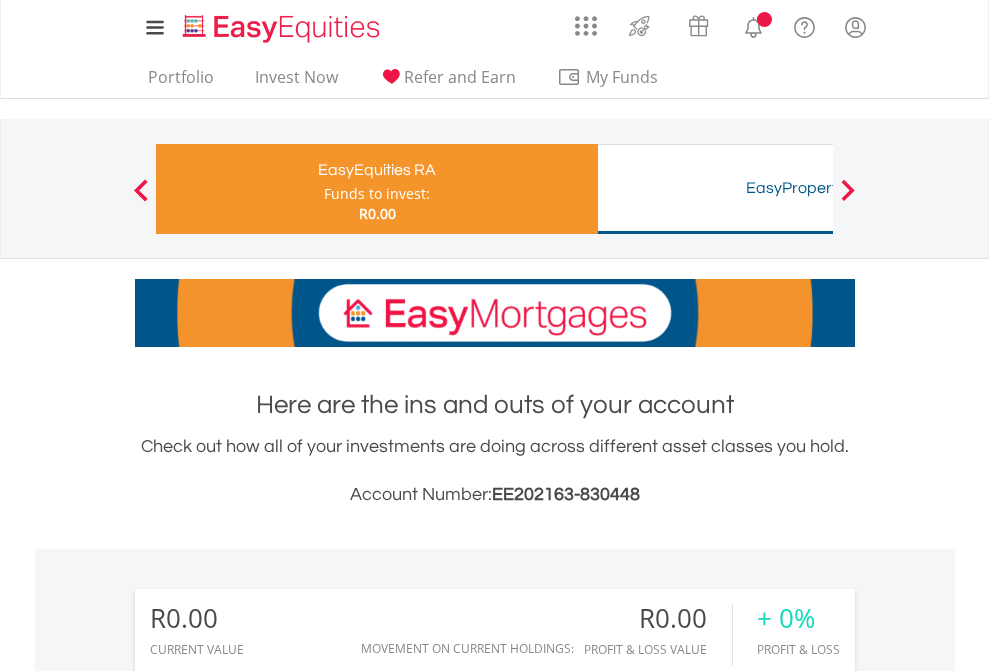 scroll, scrollTop: 0, scrollLeft: 0, axis: both 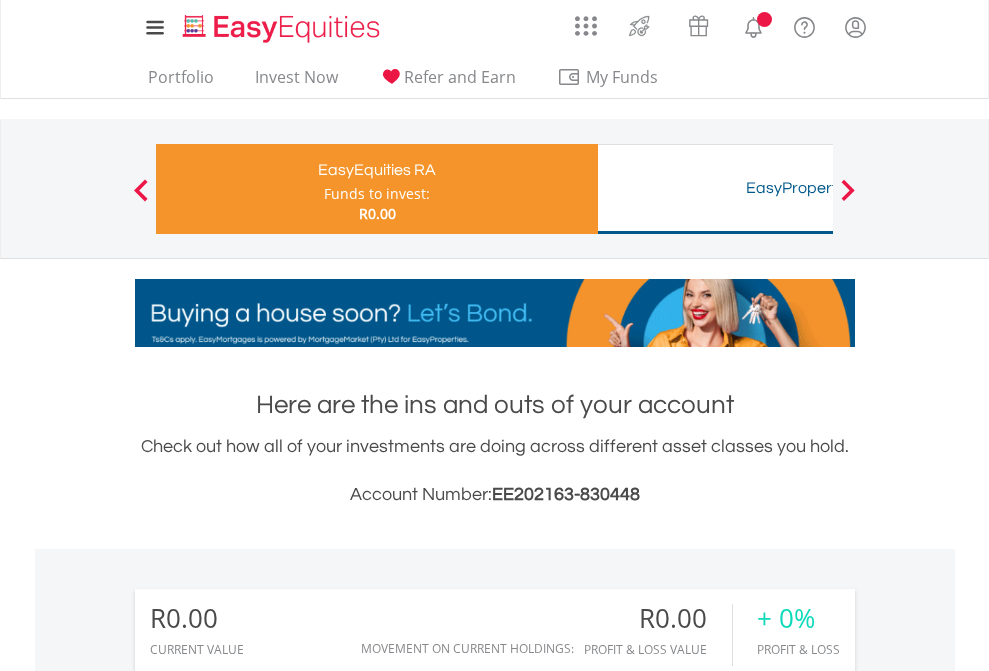 click on "All Holdings" at bounding box center [268, 1412] 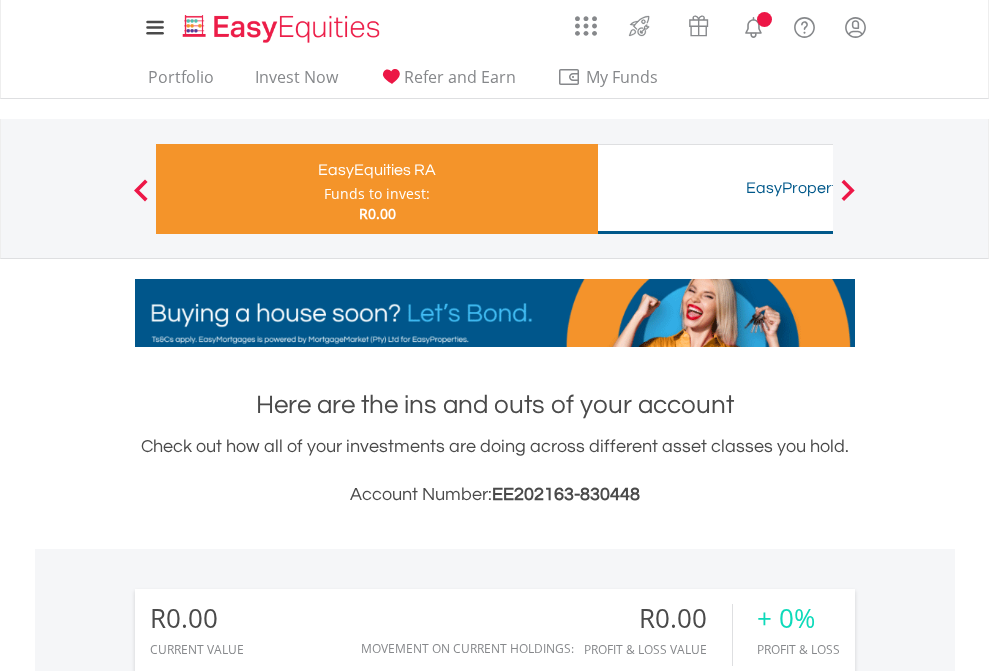 scroll, scrollTop: 999808, scrollLeft: 999687, axis: both 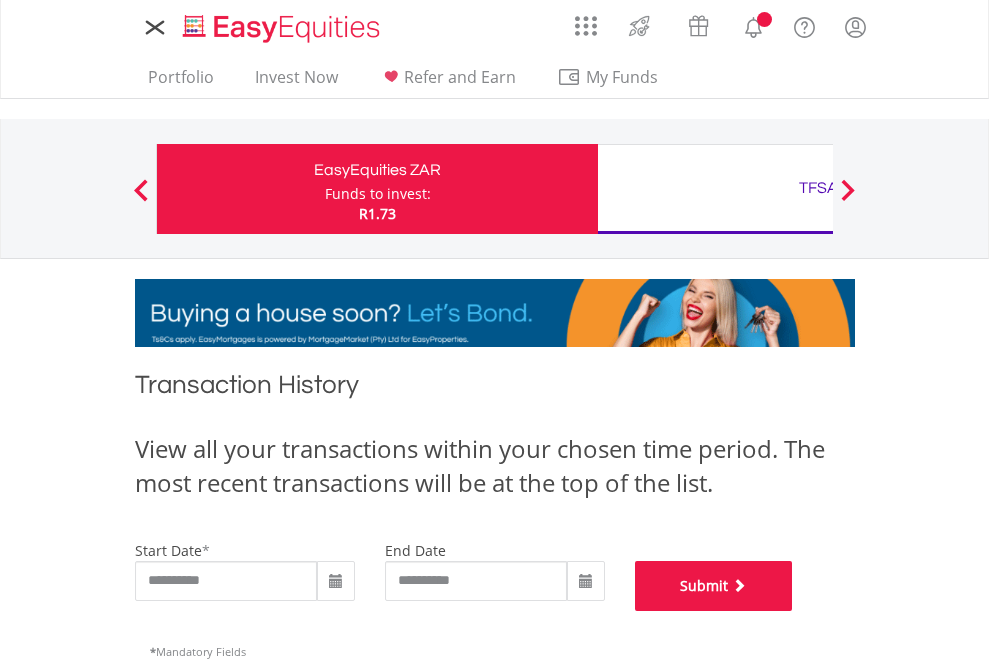 click on "Submit" at bounding box center (714, 586) 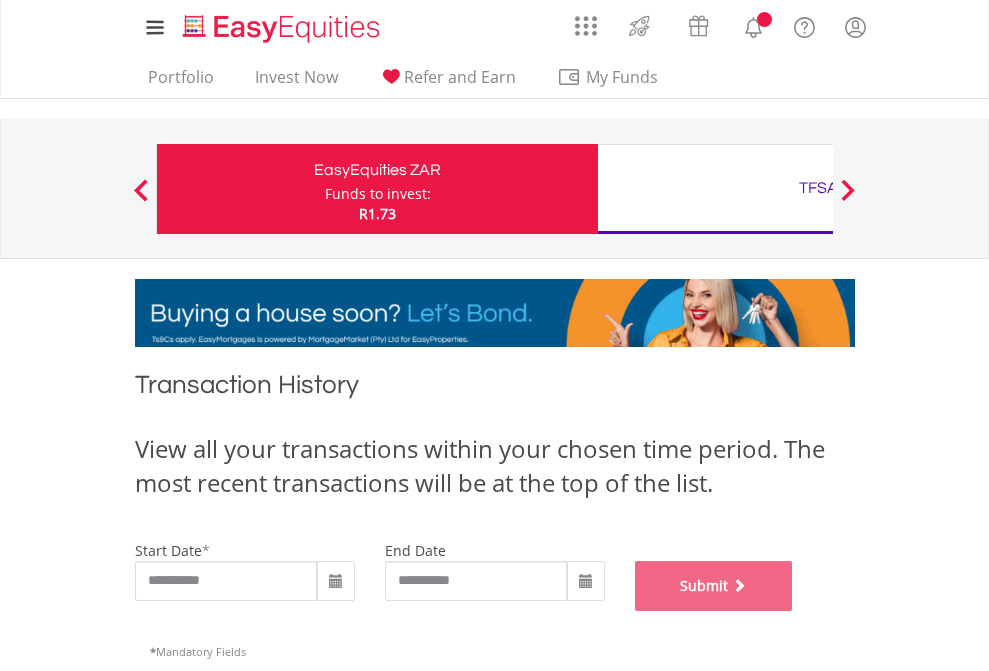 scroll, scrollTop: 811, scrollLeft: 0, axis: vertical 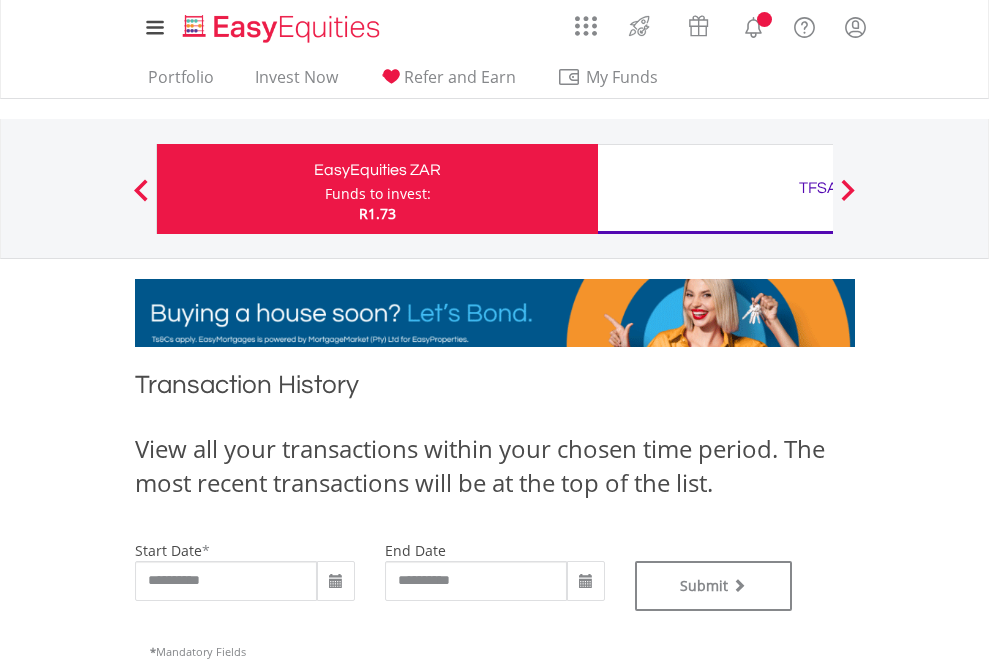 click on "TFSA" at bounding box center [818, 188] 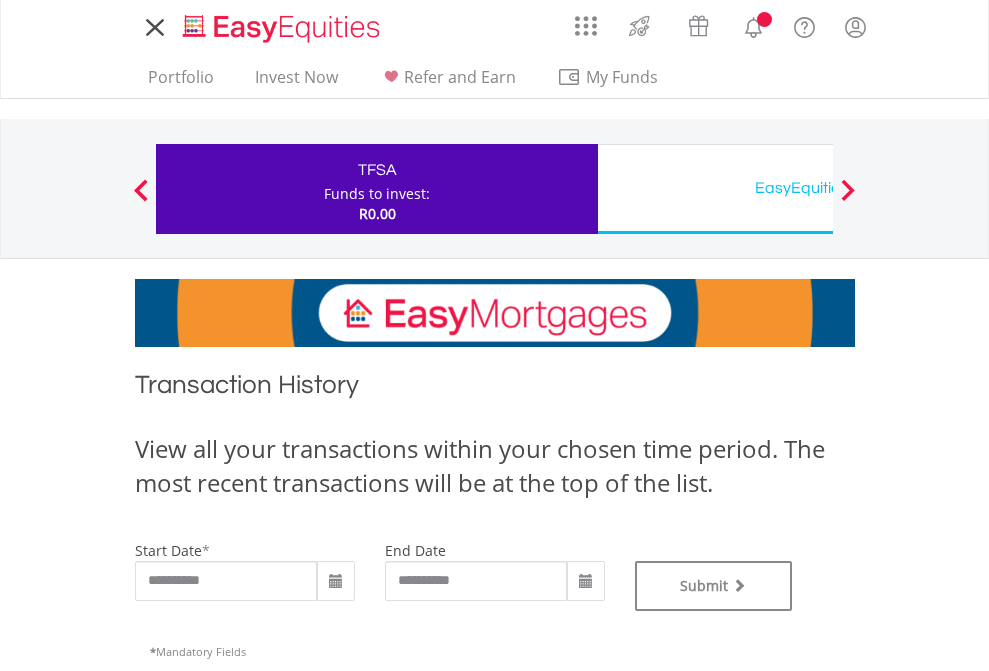scroll, scrollTop: 0, scrollLeft: 0, axis: both 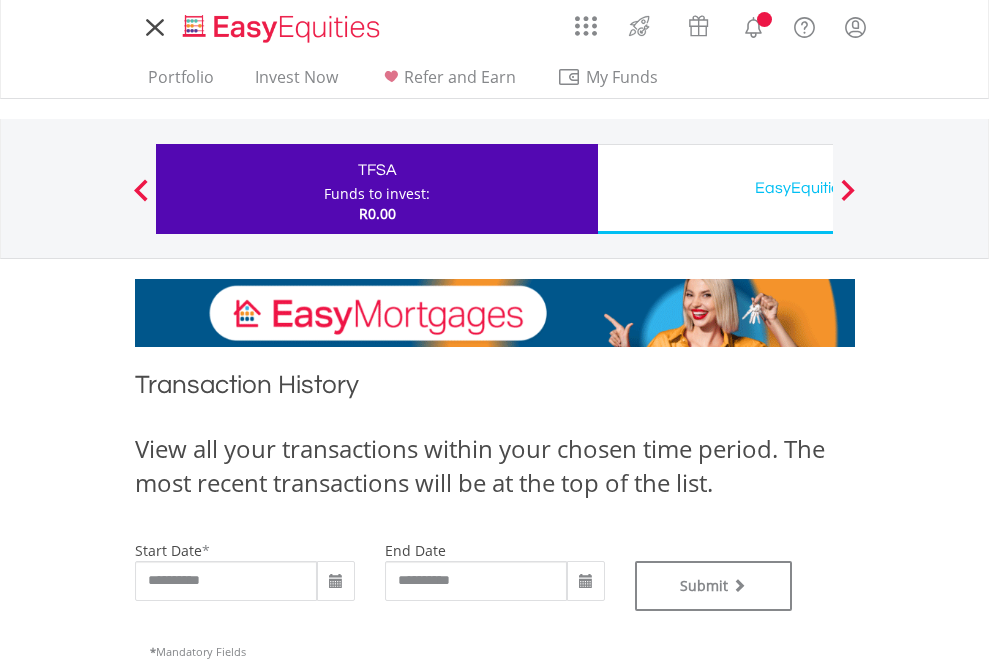 type on "**********" 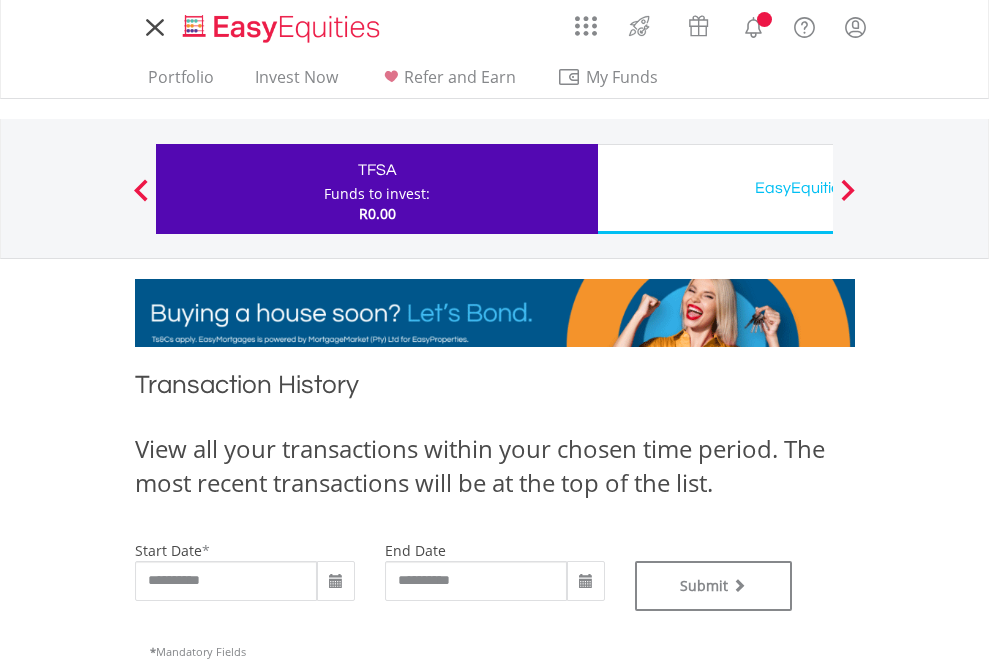 type on "**********" 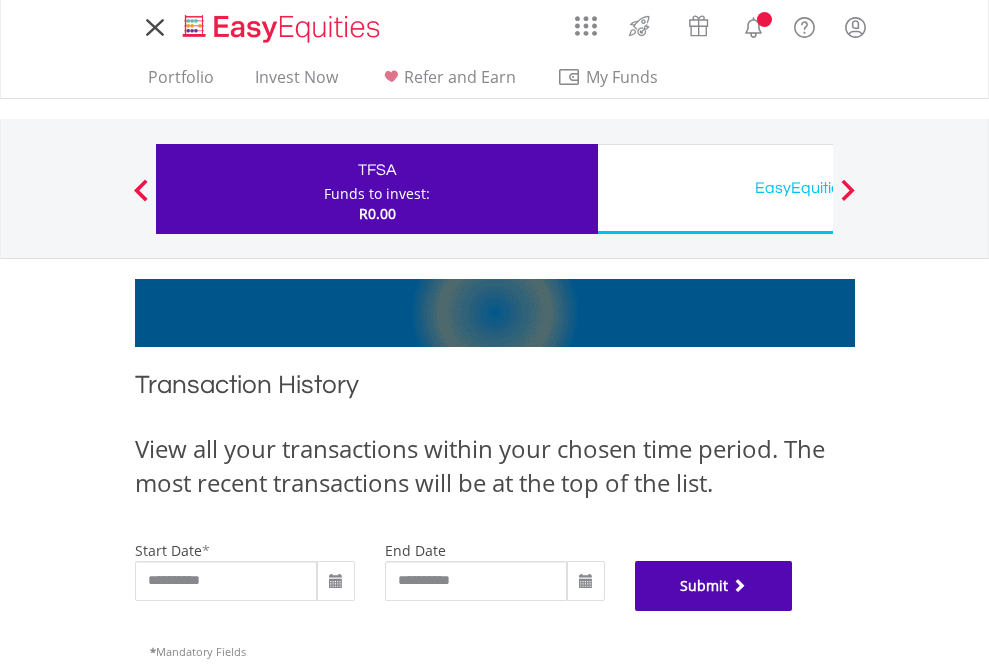 click on "Submit" at bounding box center [714, 586] 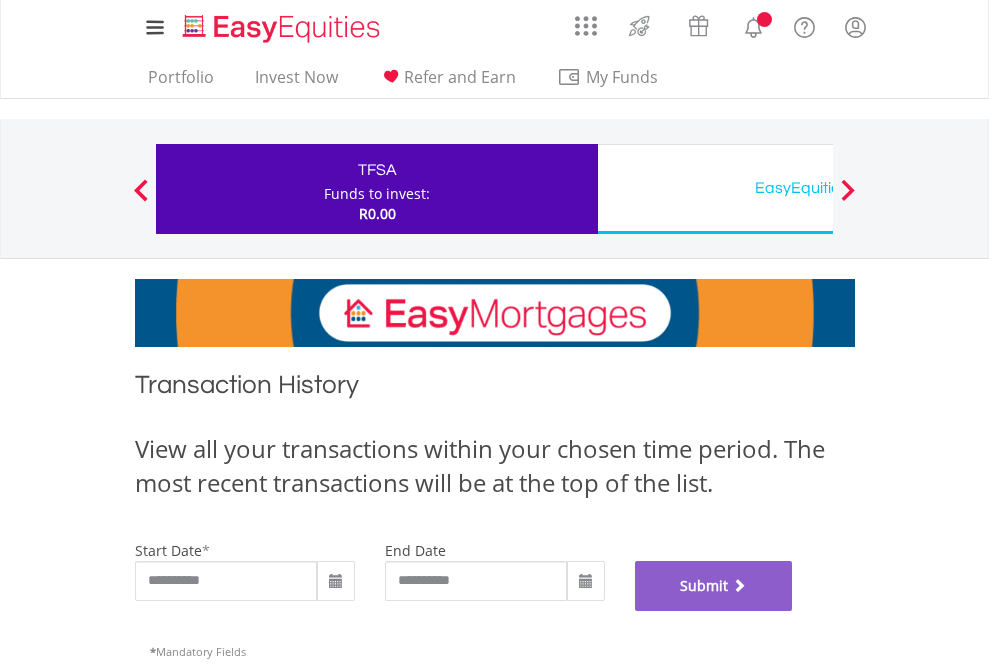 scroll, scrollTop: 811, scrollLeft: 0, axis: vertical 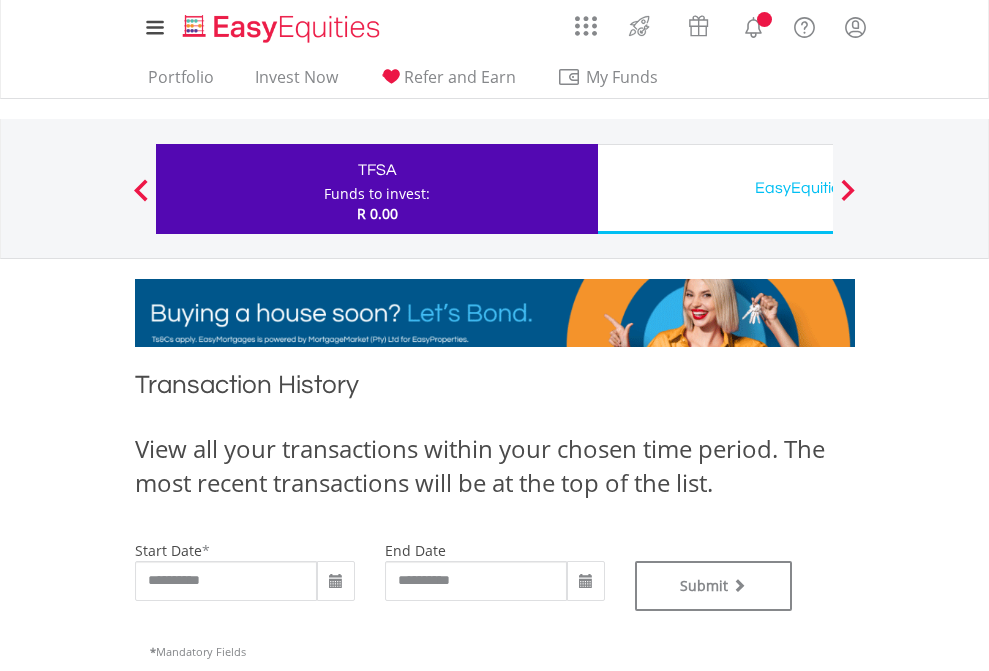 click on "EasyEquities USD" at bounding box center (818, 188) 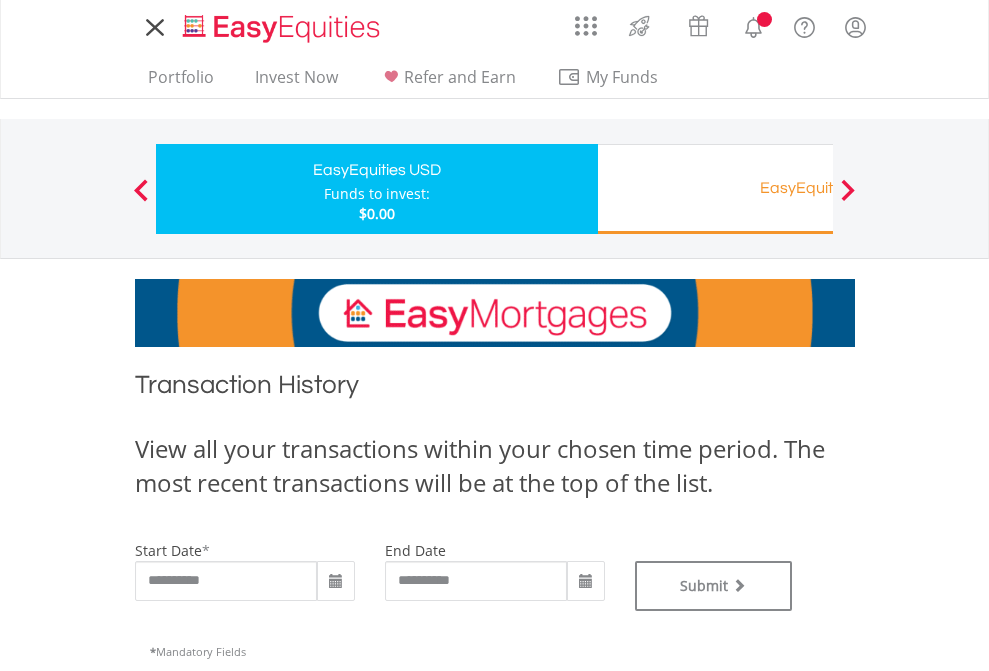 scroll, scrollTop: 0, scrollLeft: 0, axis: both 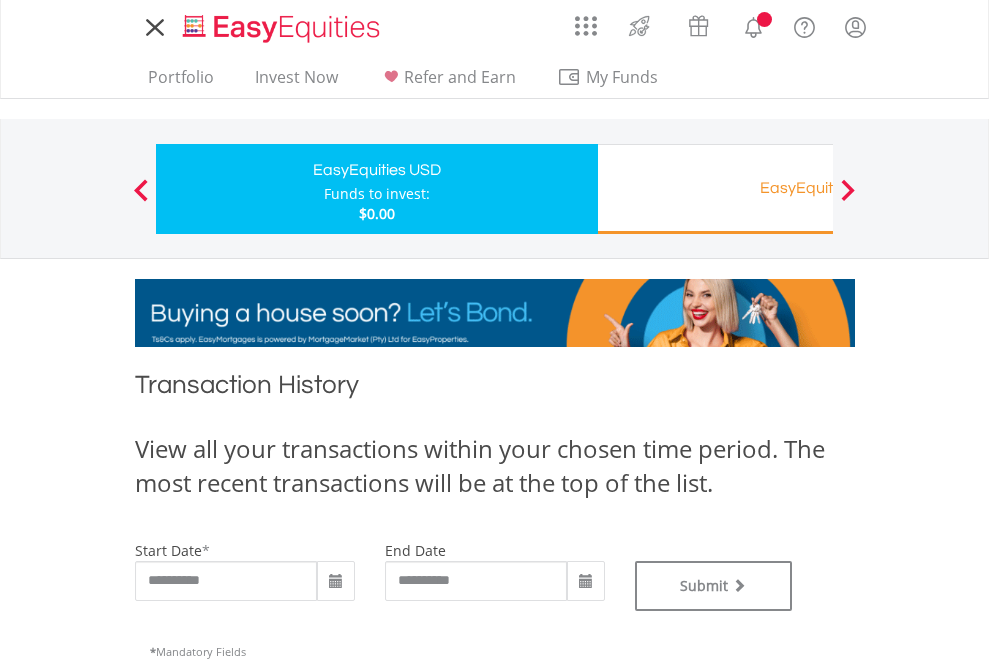 type on "**********" 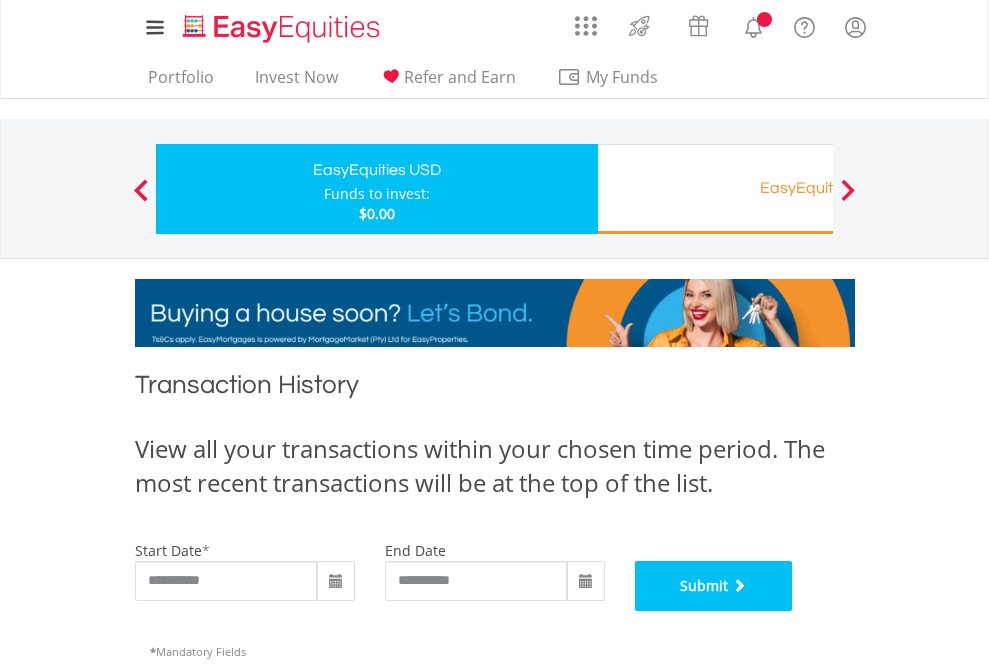 click on "Submit" at bounding box center (714, 586) 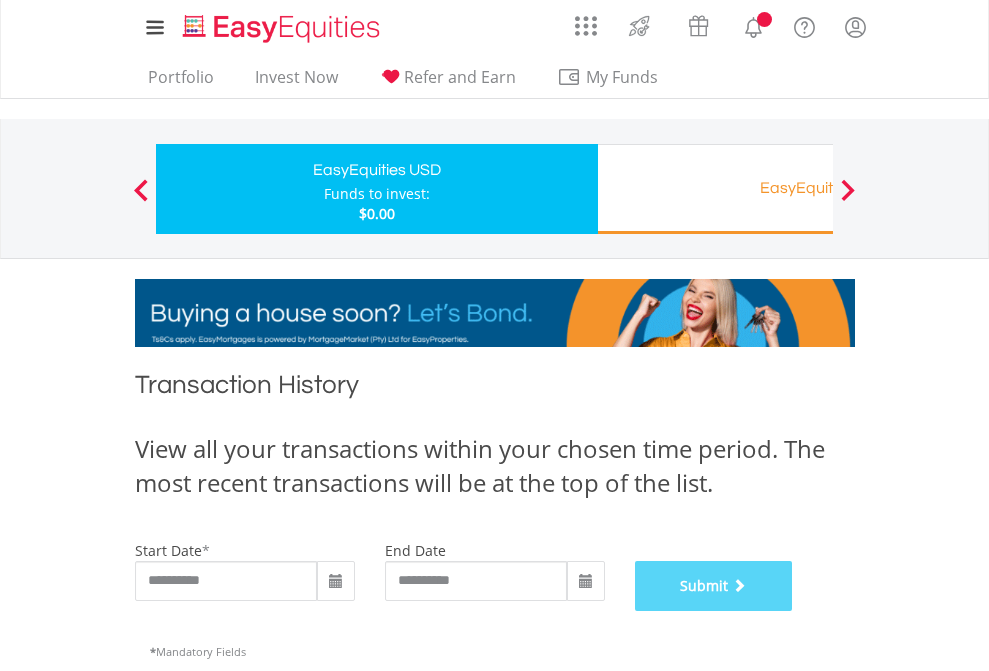scroll, scrollTop: 811, scrollLeft: 0, axis: vertical 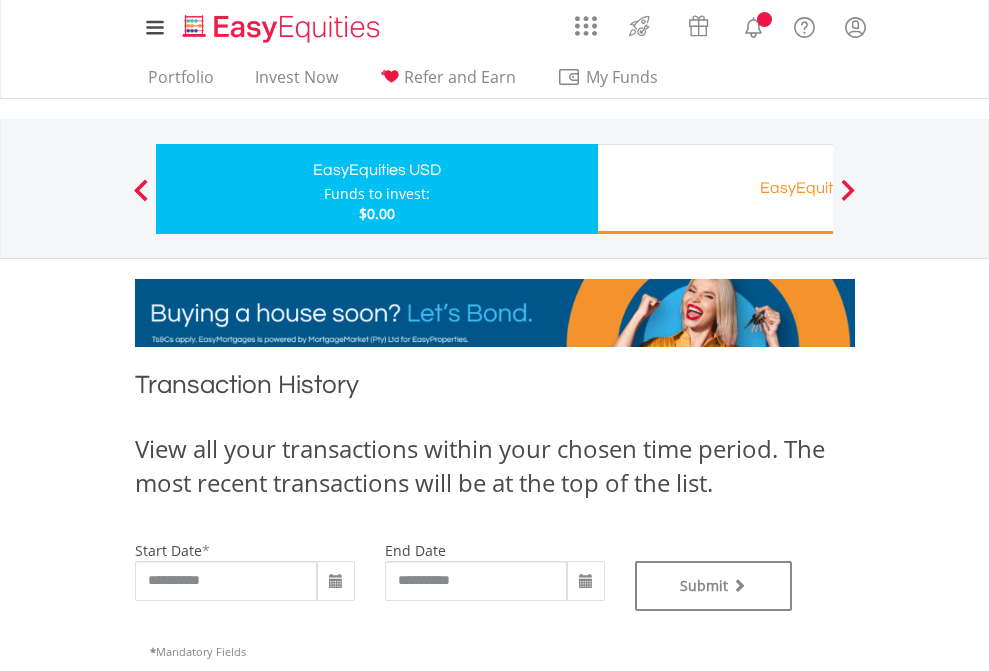 click on "EasyEquities RA" at bounding box center (818, 188) 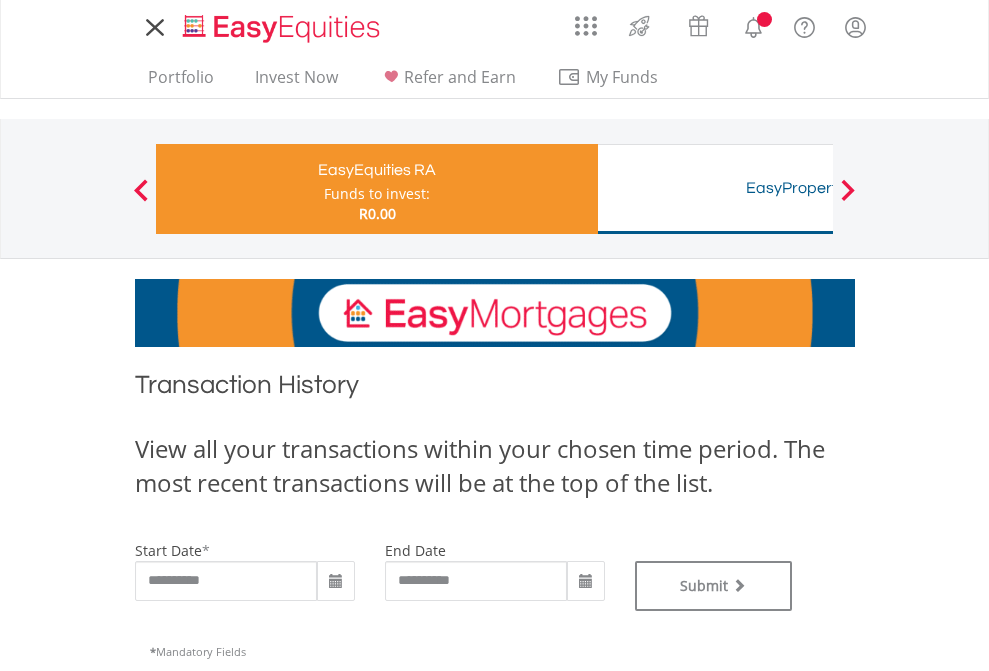 scroll, scrollTop: 0, scrollLeft: 0, axis: both 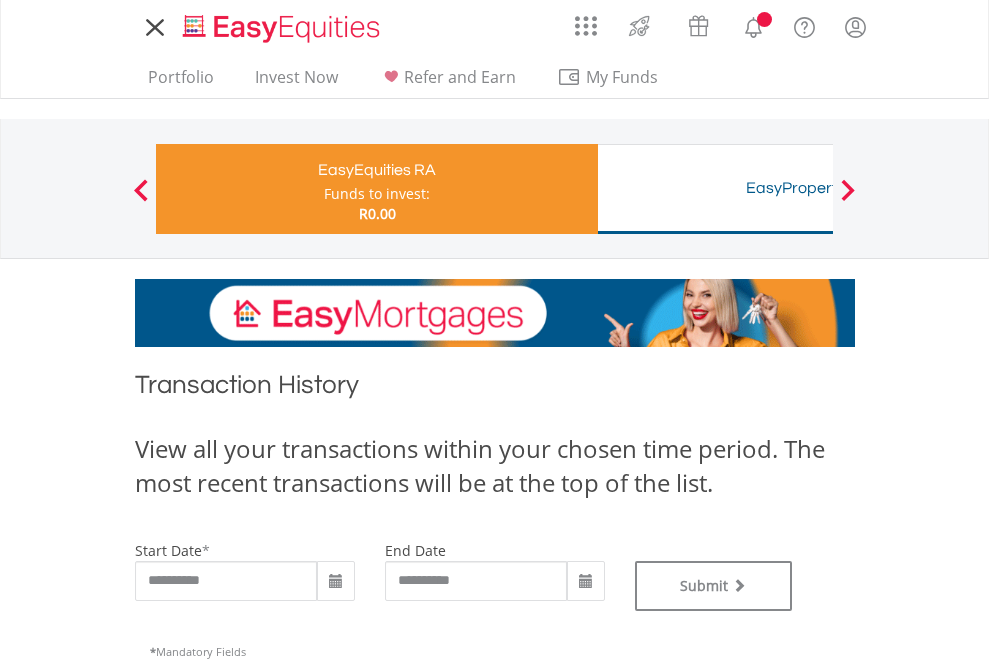 type on "**********" 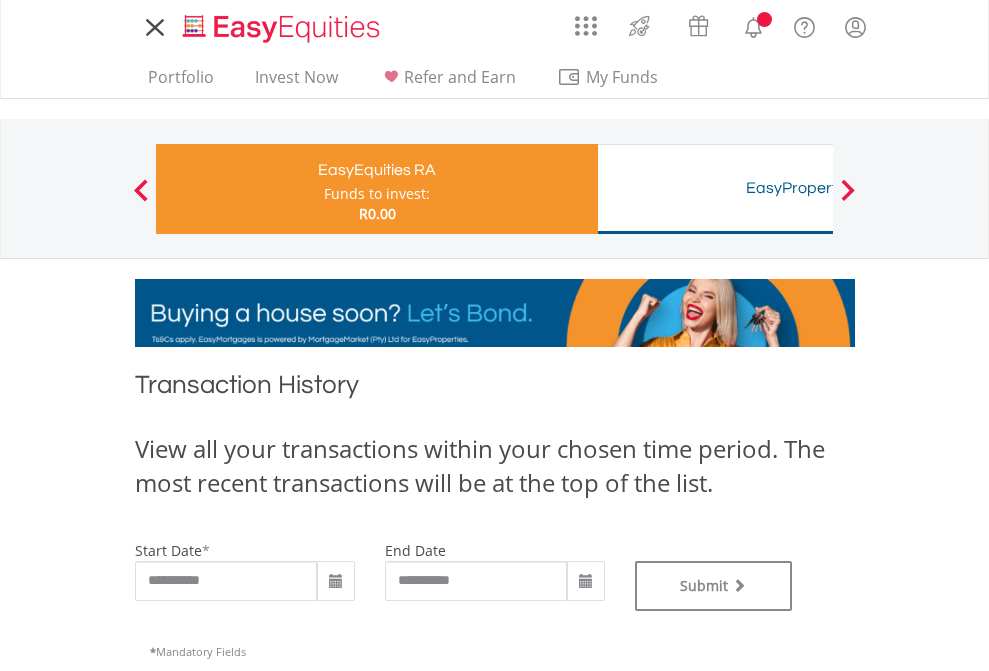 type on "**********" 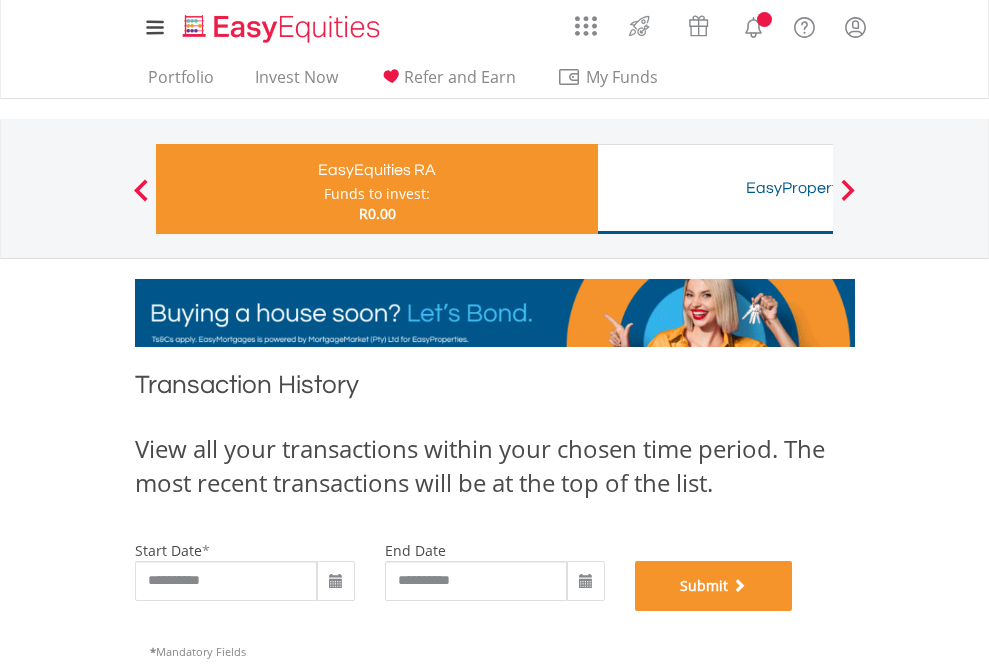 click on "Submit" at bounding box center (714, 586) 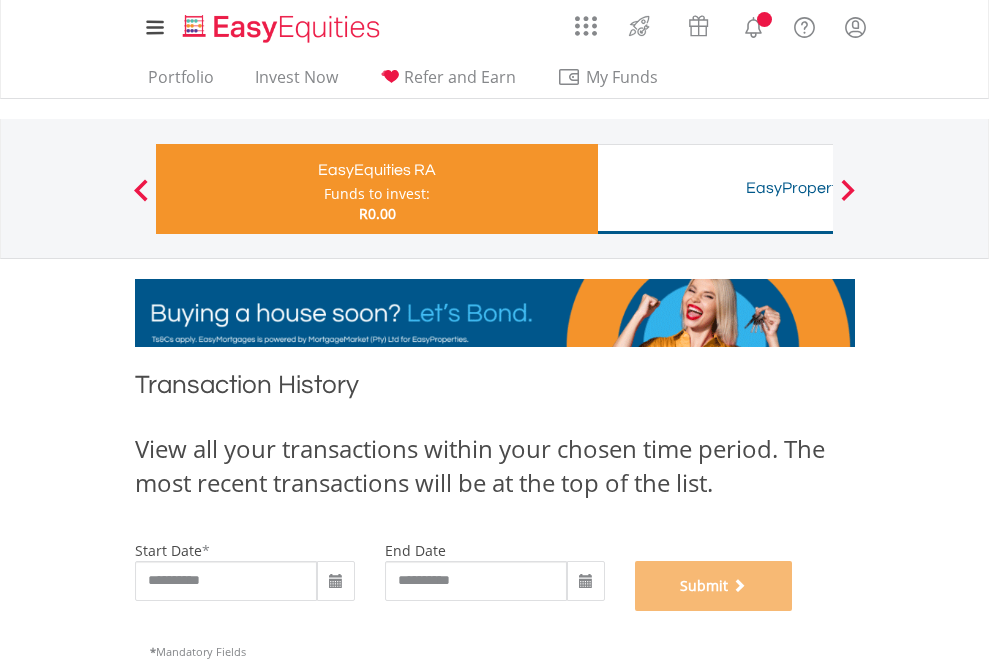 scroll, scrollTop: 811, scrollLeft: 0, axis: vertical 